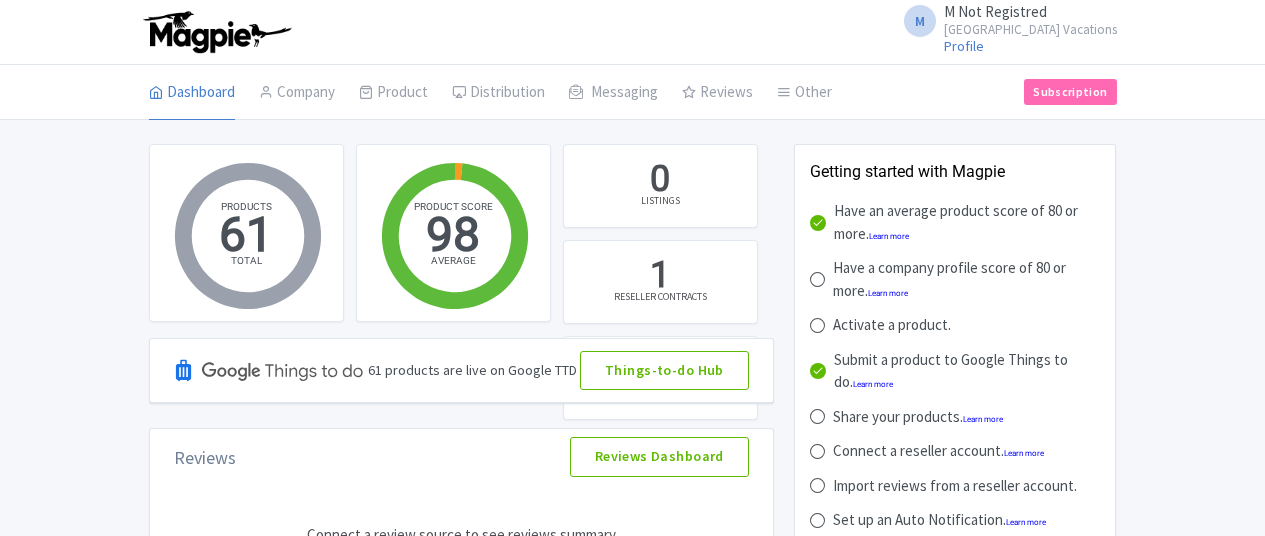 scroll, scrollTop: 0, scrollLeft: 0, axis: both 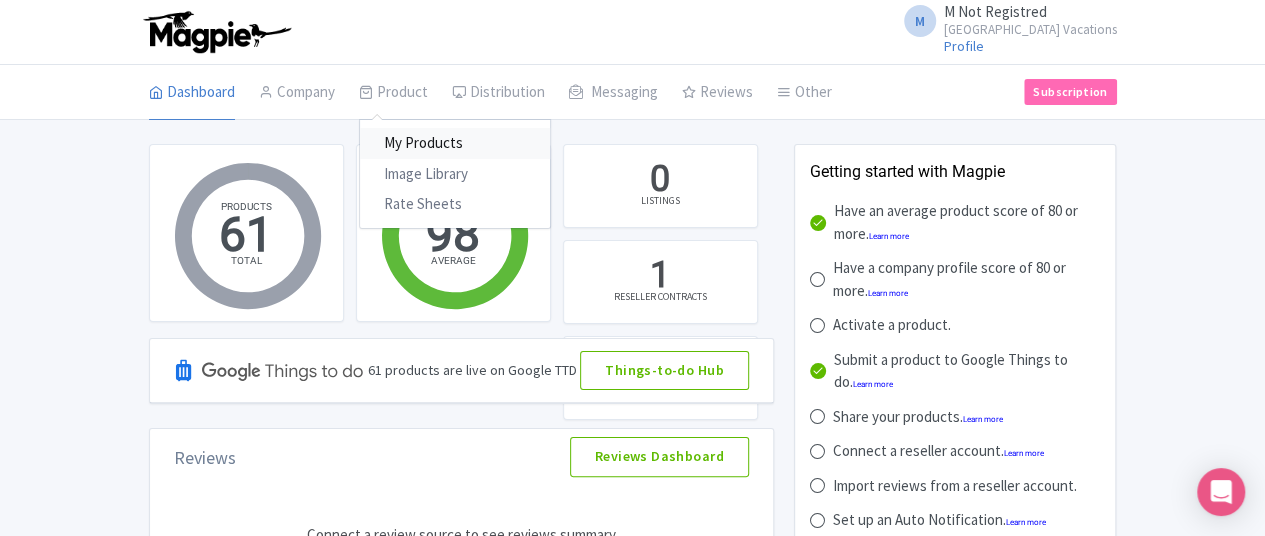 click on "My Products" at bounding box center (455, 143) 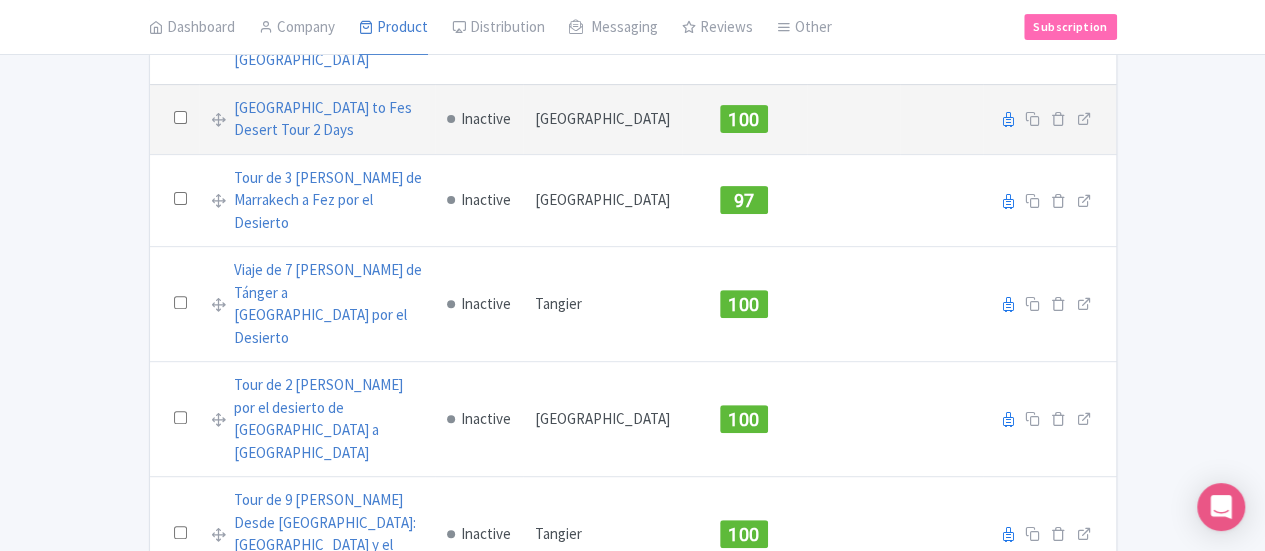 scroll, scrollTop: 400, scrollLeft: 0, axis: vertical 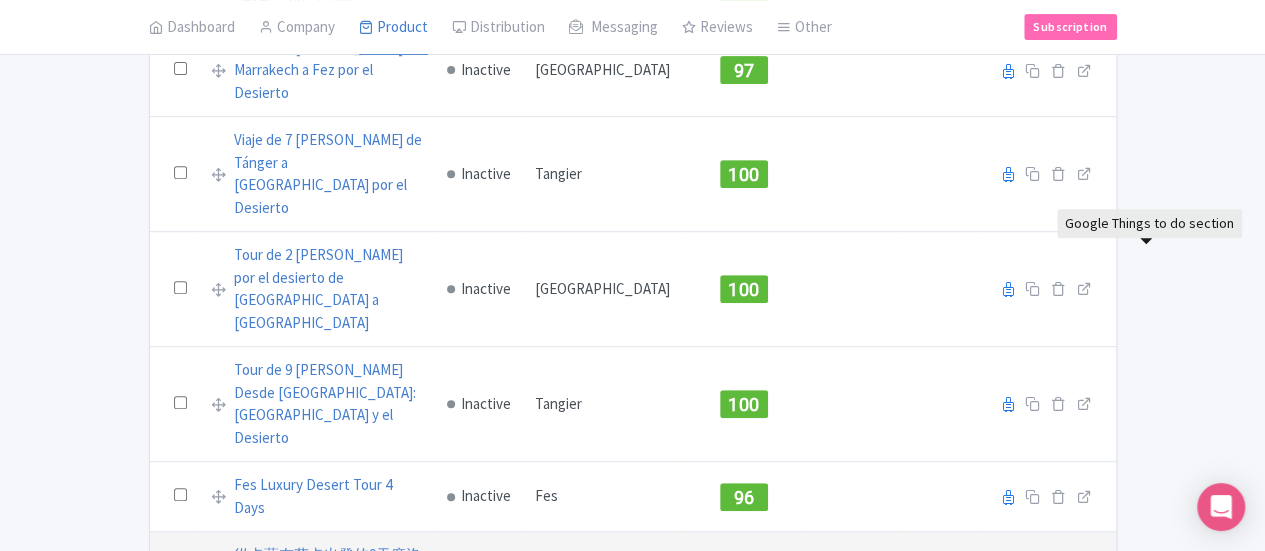 click at bounding box center [1008, 567] 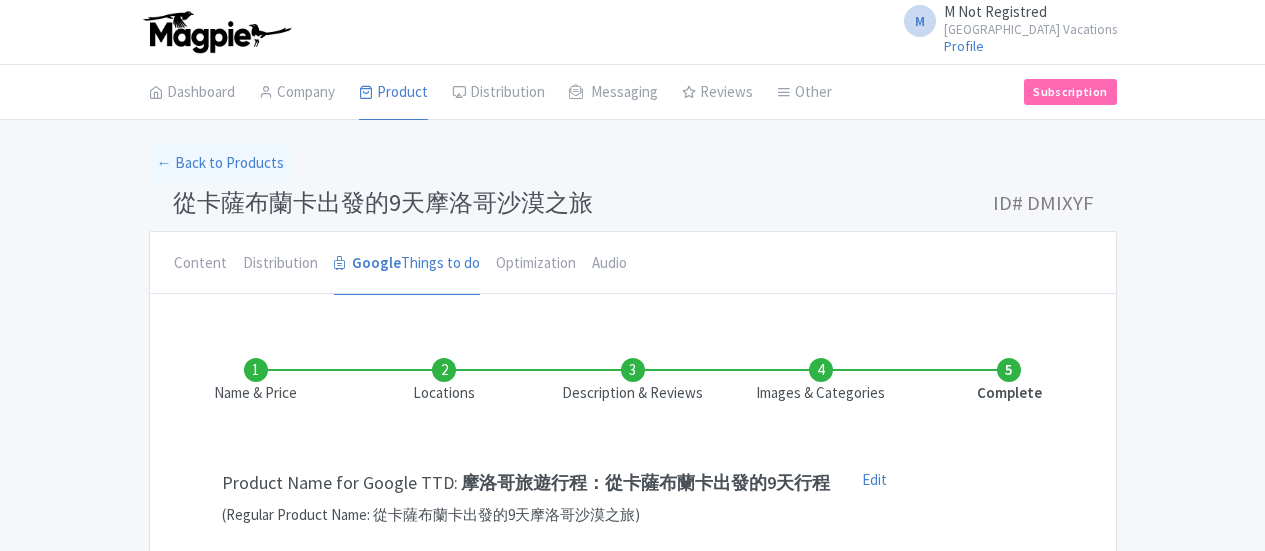 scroll, scrollTop: 0, scrollLeft: 0, axis: both 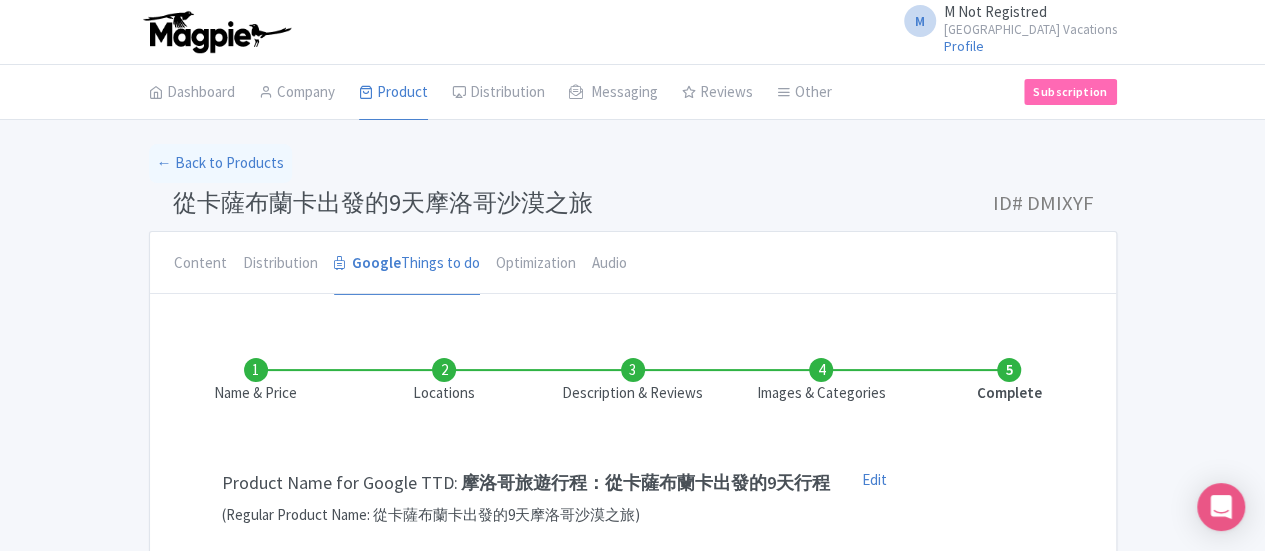 click on "Complete" at bounding box center (1009, 381) 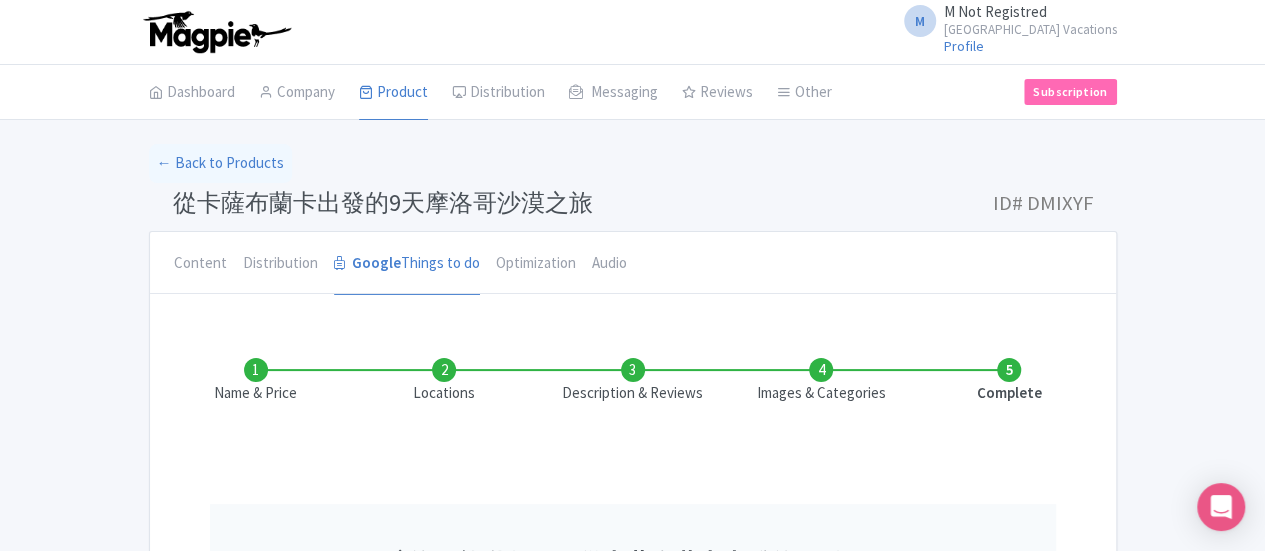 click on "Complete" at bounding box center (1009, 381) 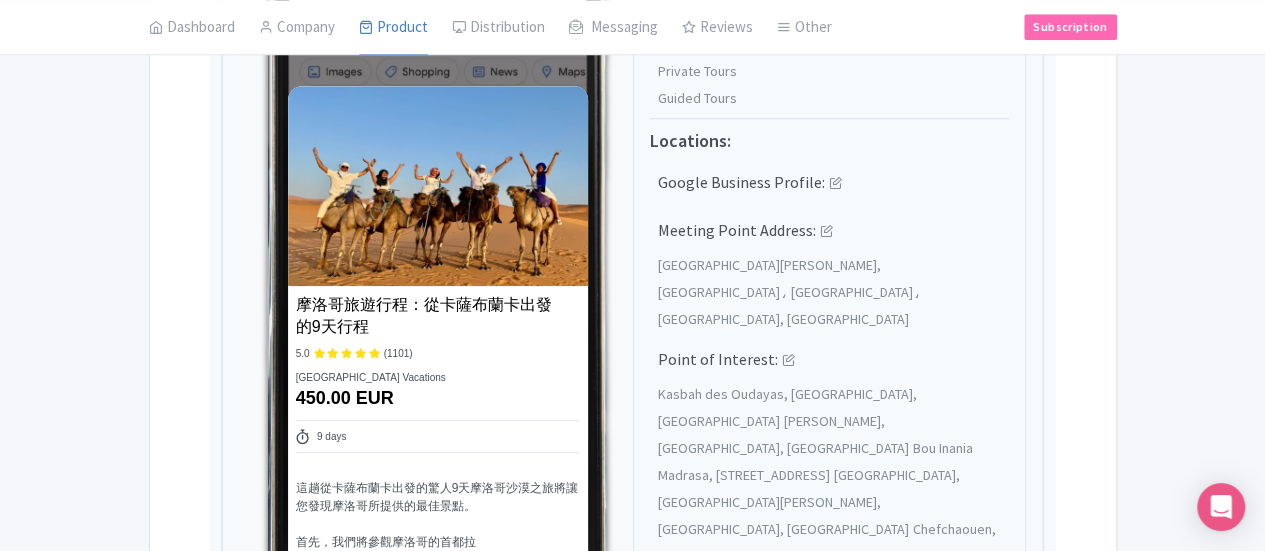scroll, scrollTop: 900, scrollLeft: 0, axis: vertical 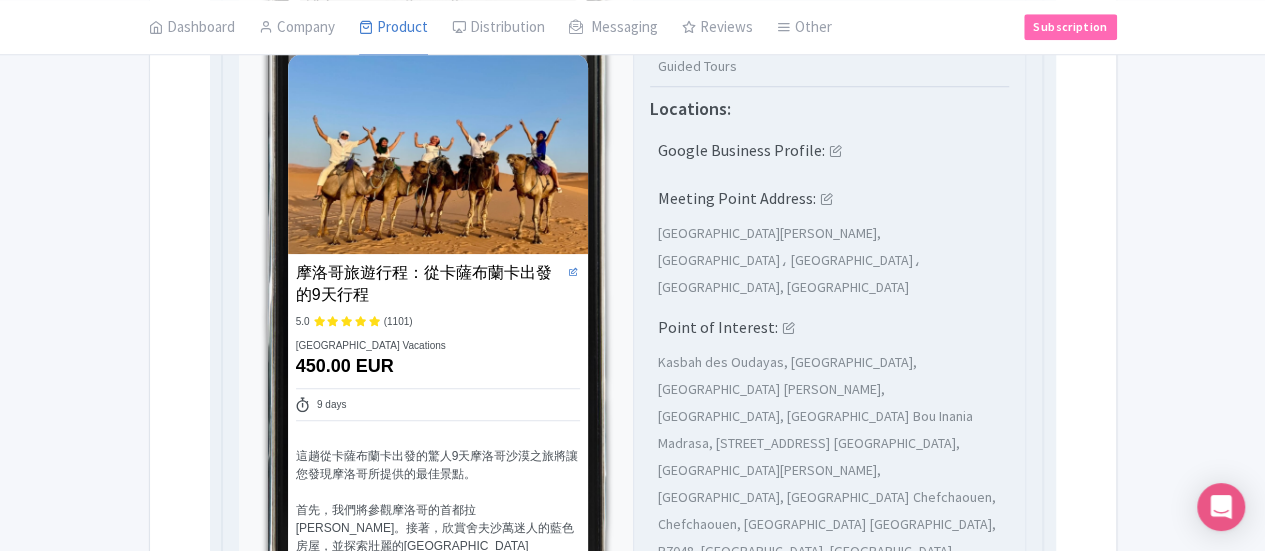 click at bounding box center [573, 272] 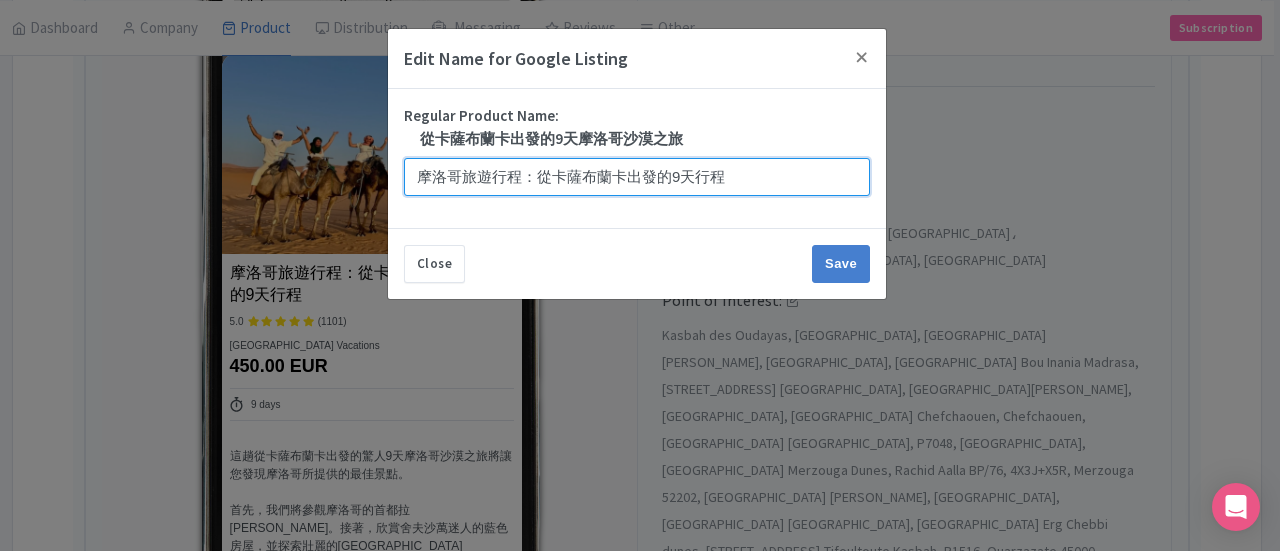 drag, startPoint x: 523, startPoint y: 174, endPoint x: 348, endPoint y: 175, distance: 175.00285 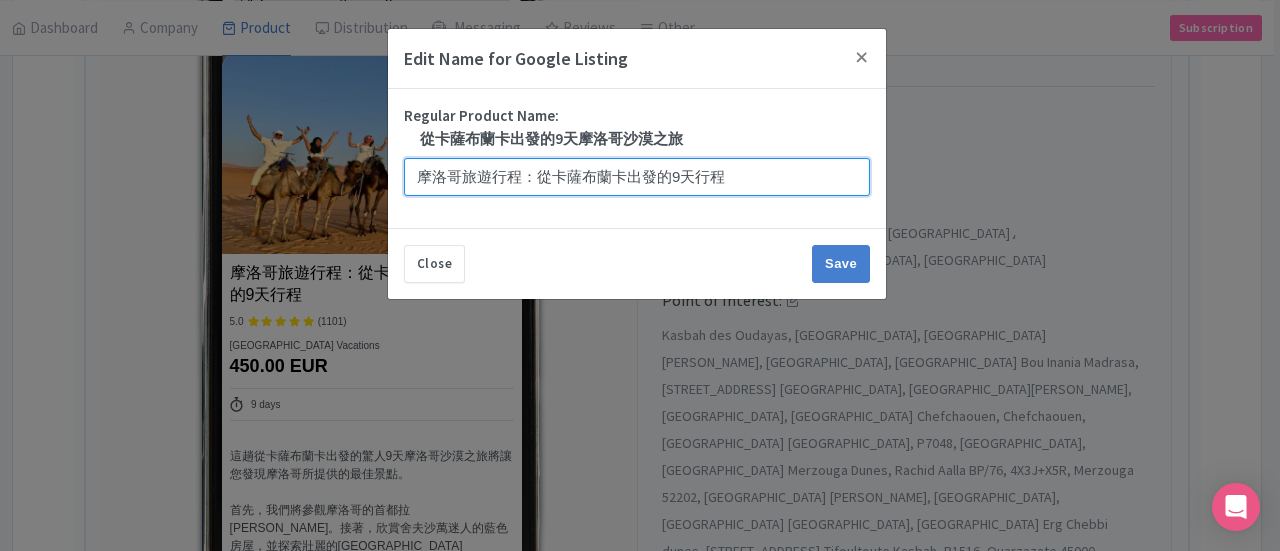 paste 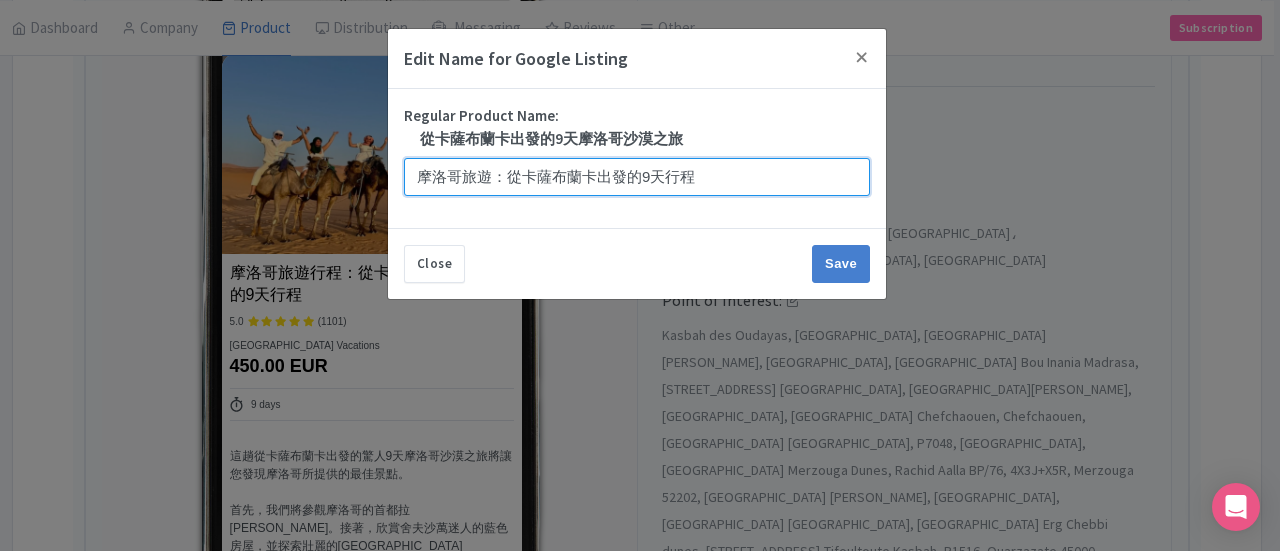 click on "摩洛哥旅遊：從卡薩布蘭卡出發的9天行程" at bounding box center (637, 177) 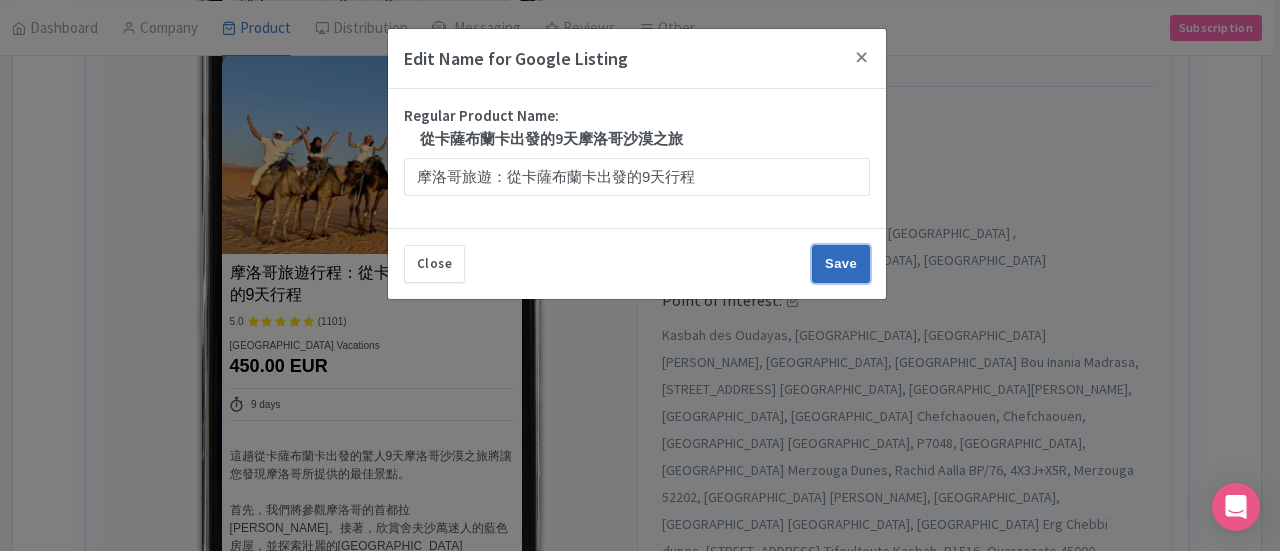 click on "Save" at bounding box center (841, 264) 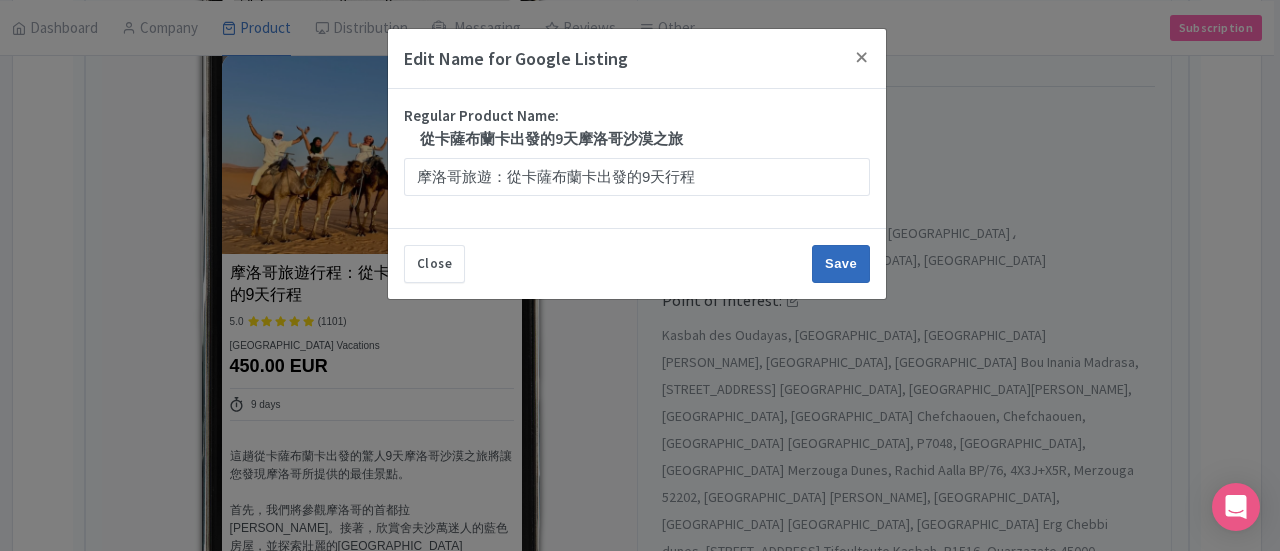 type on "Saving..." 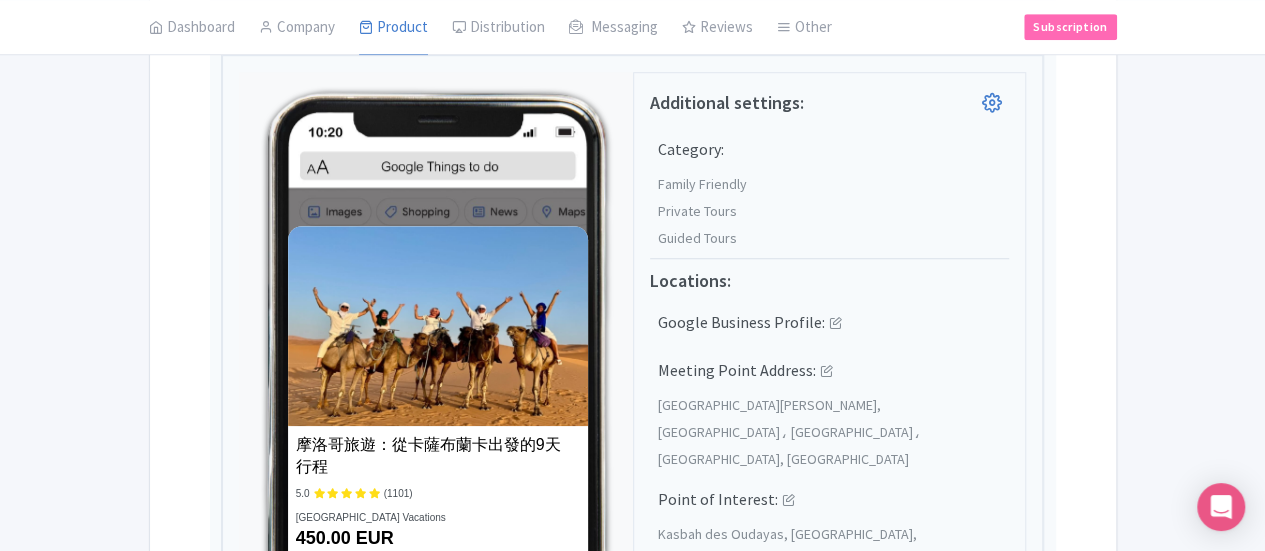 scroll, scrollTop: 700, scrollLeft: 0, axis: vertical 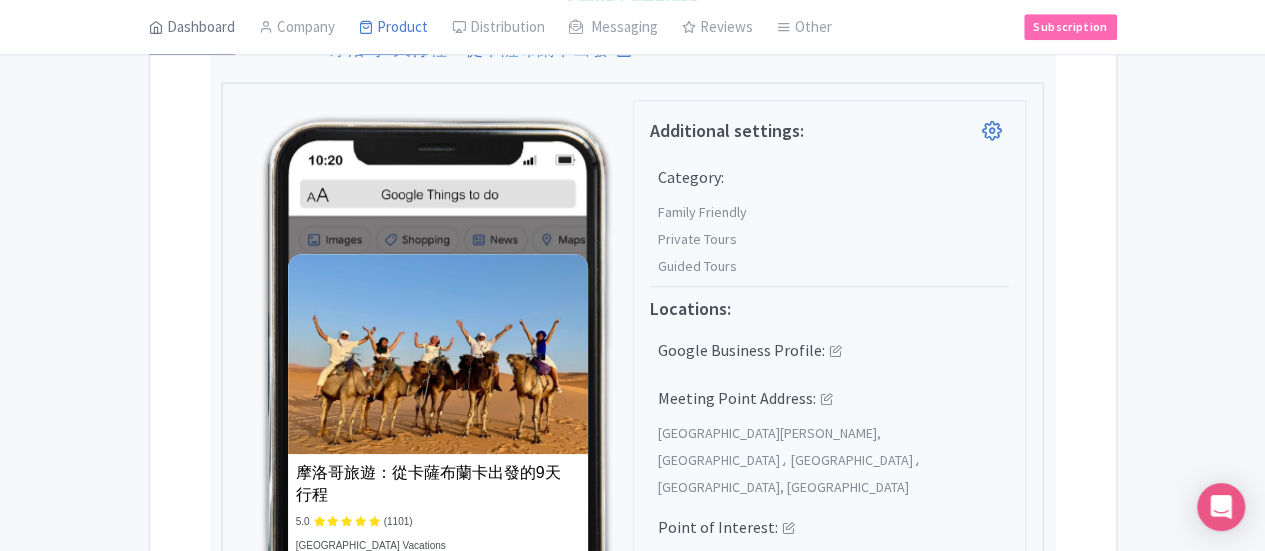 click on "Dashboard" at bounding box center (192, 28) 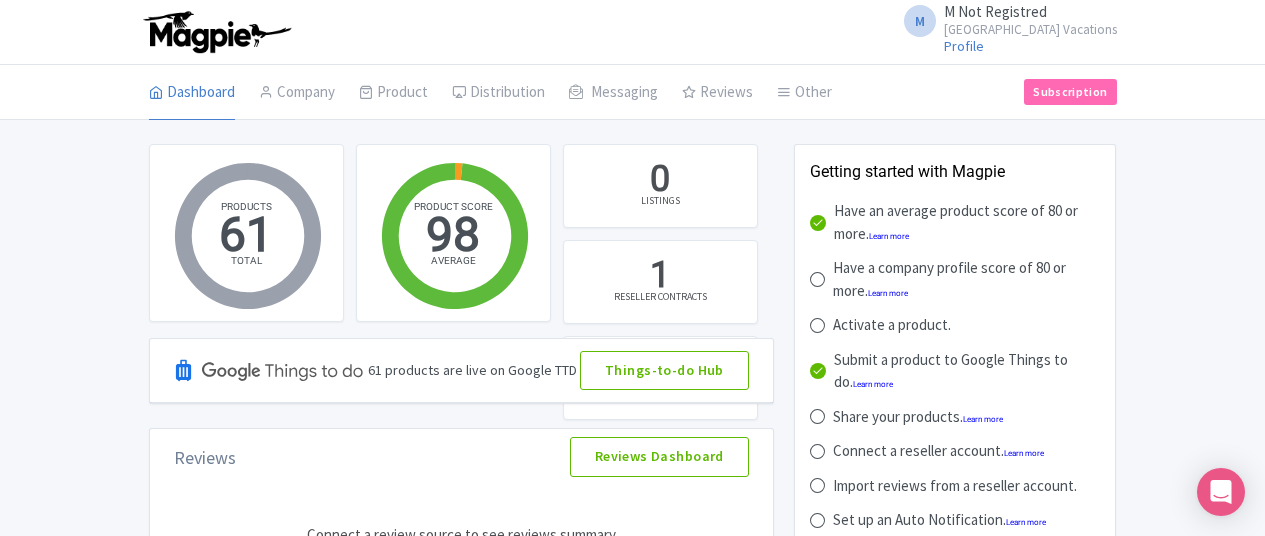 scroll, scrollTop: 0, scrollLeft: 0, axis: both 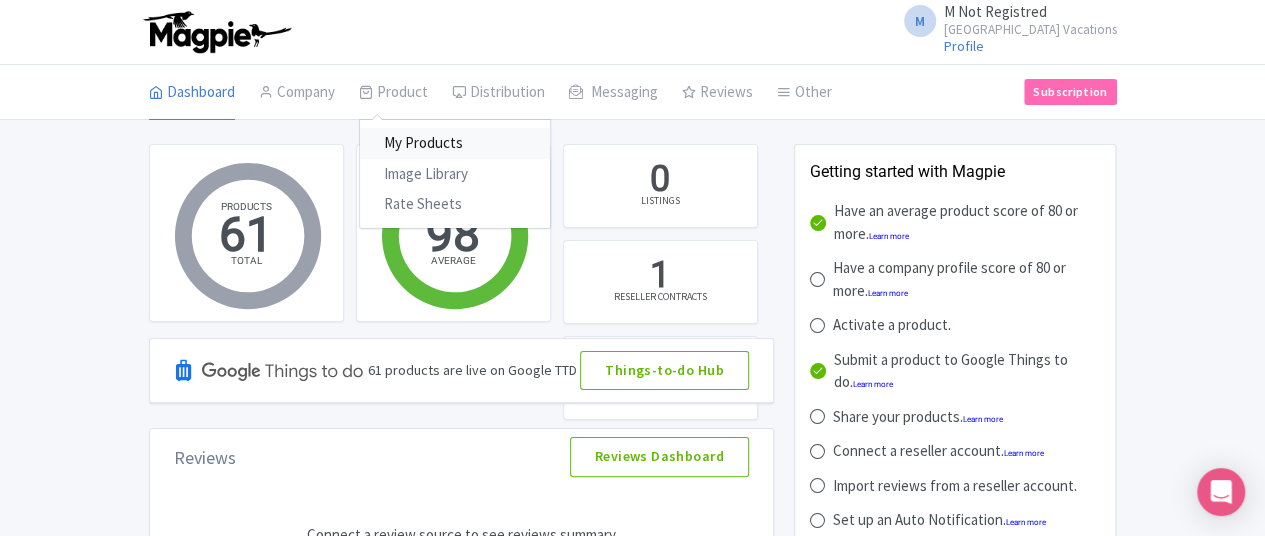 click on "My Products" at bounding box center (455, 143) 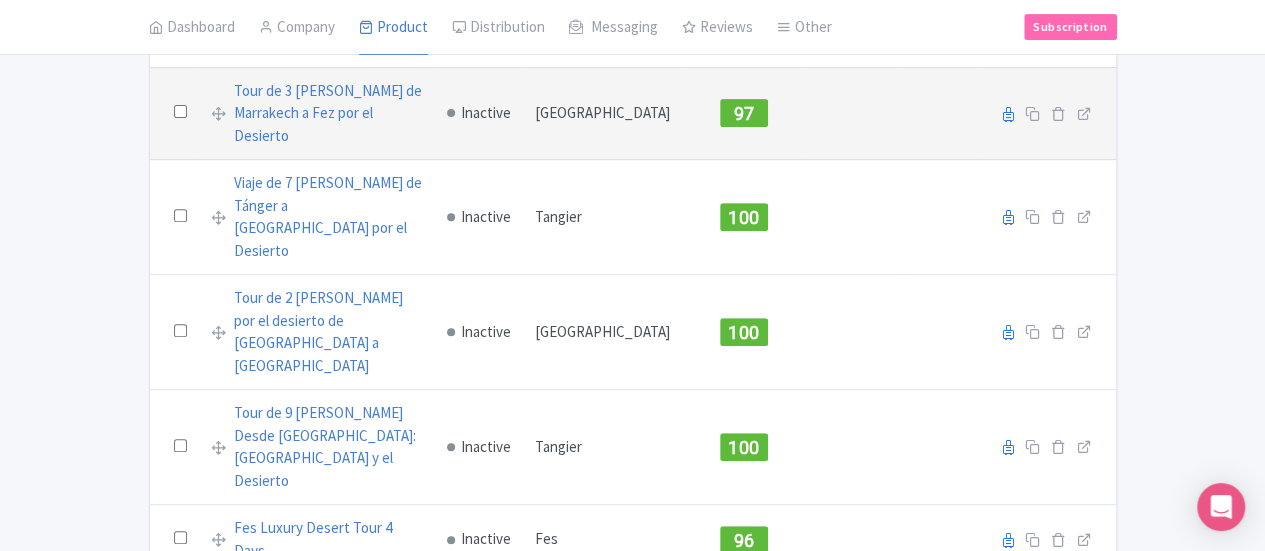 scroll, scrollTop: 400, scrollLeft: 0, axis: vertical 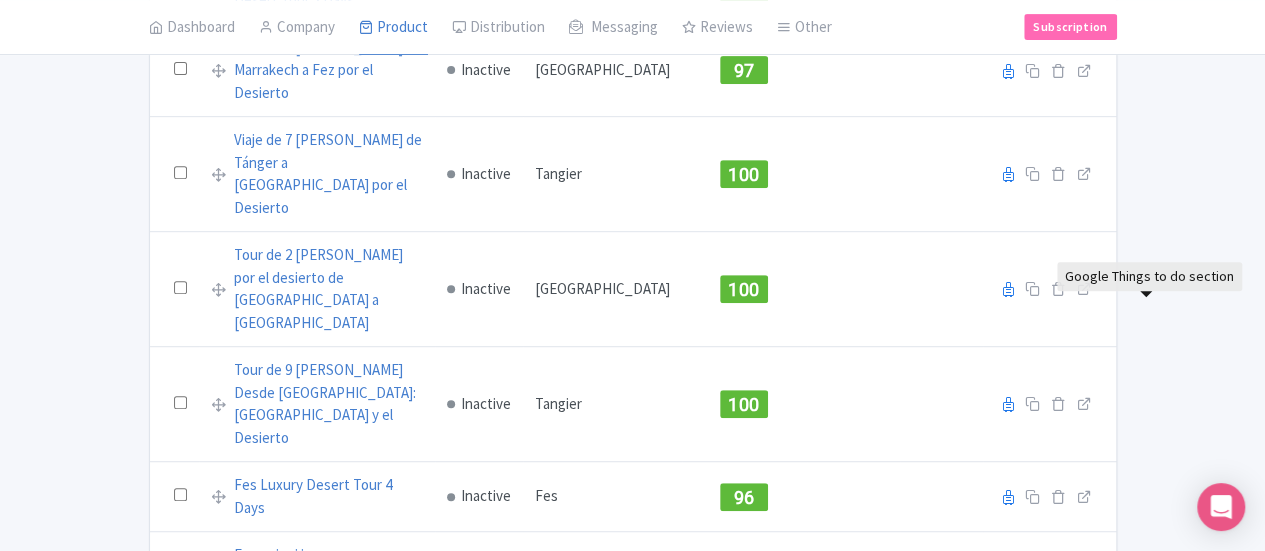 click at bounding box center [1008, 659] 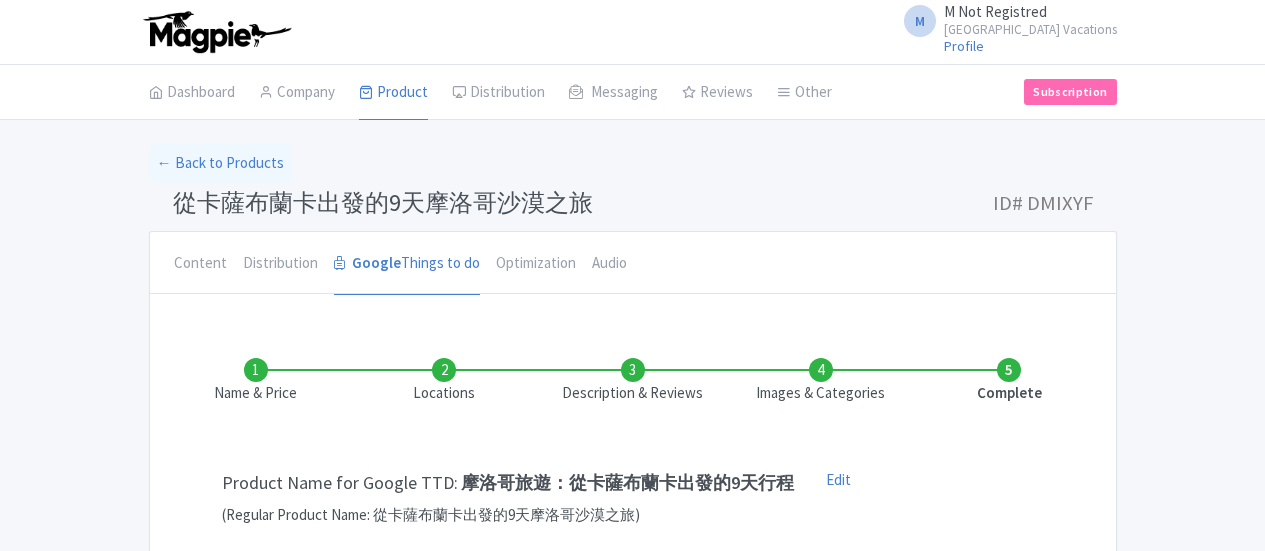 scroll, scrollTop: 0, scrollLeft: 0, axis: both 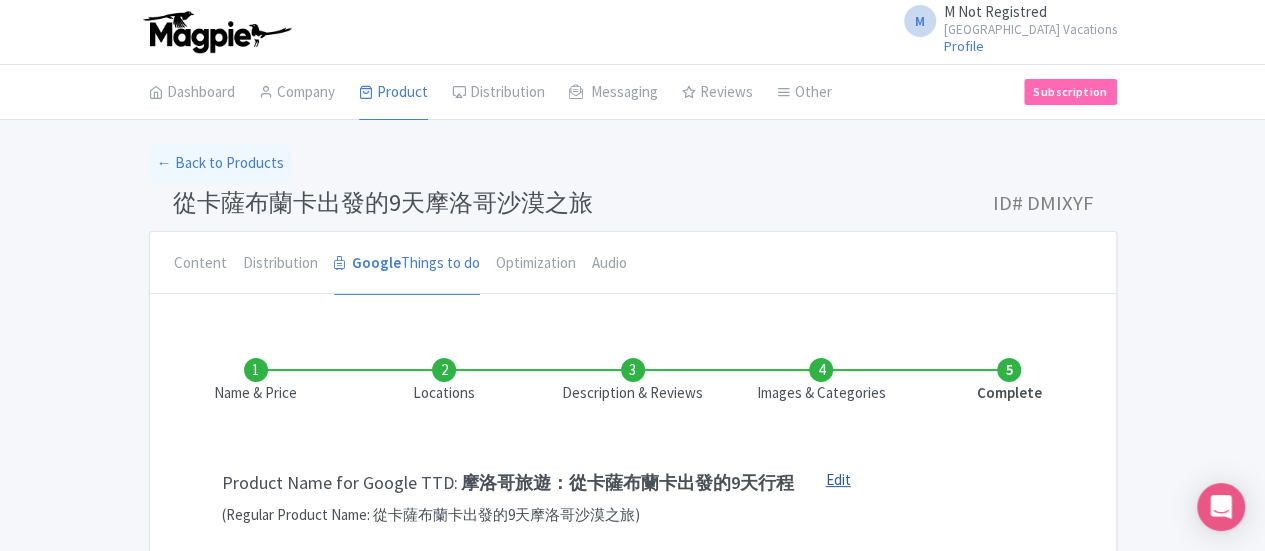 click on "Edit" at bounding box center [838, 498] 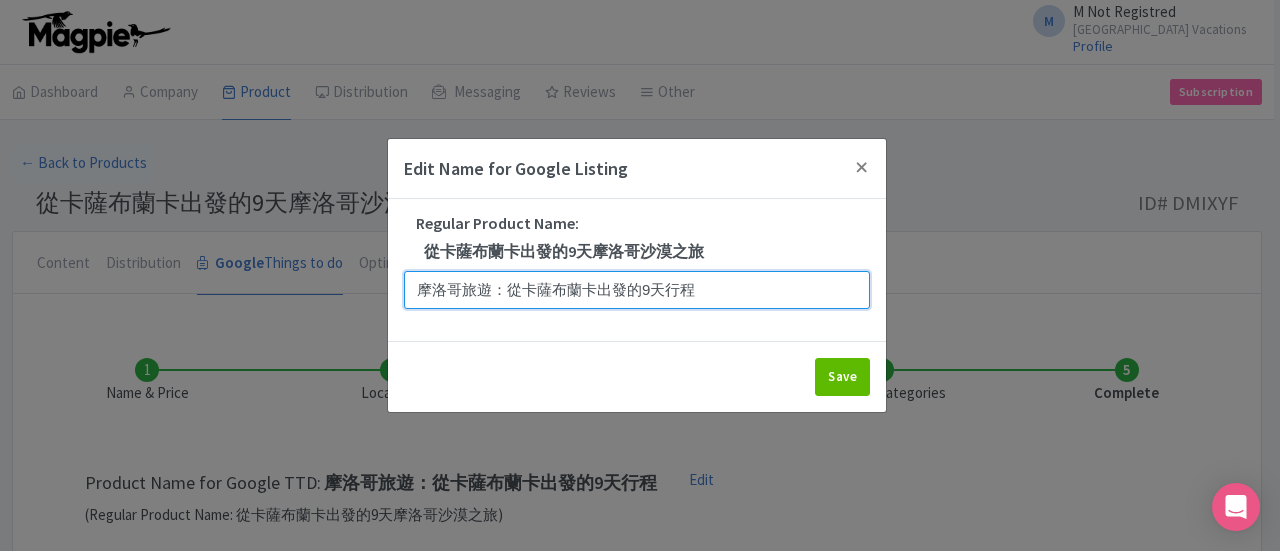 drag, startPoint x: 489, startPoint y: 287, endPoint x: 356, endPoint y: 292, distance: 133.09395 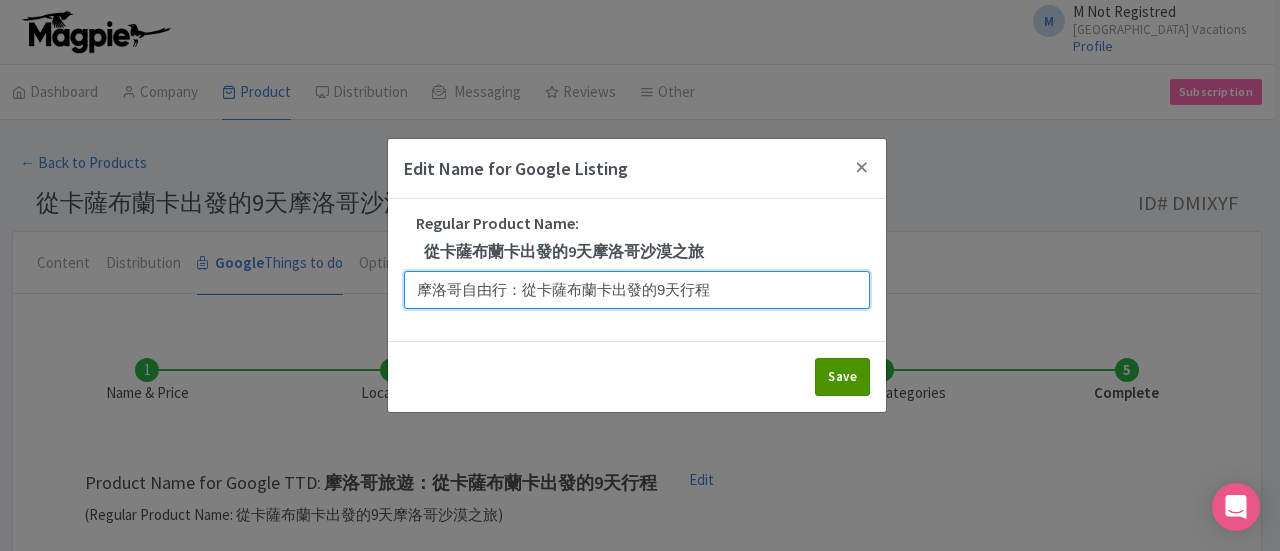 type on "摩洛哥自由行：從卡薩布蘭卡出發的9天行程" 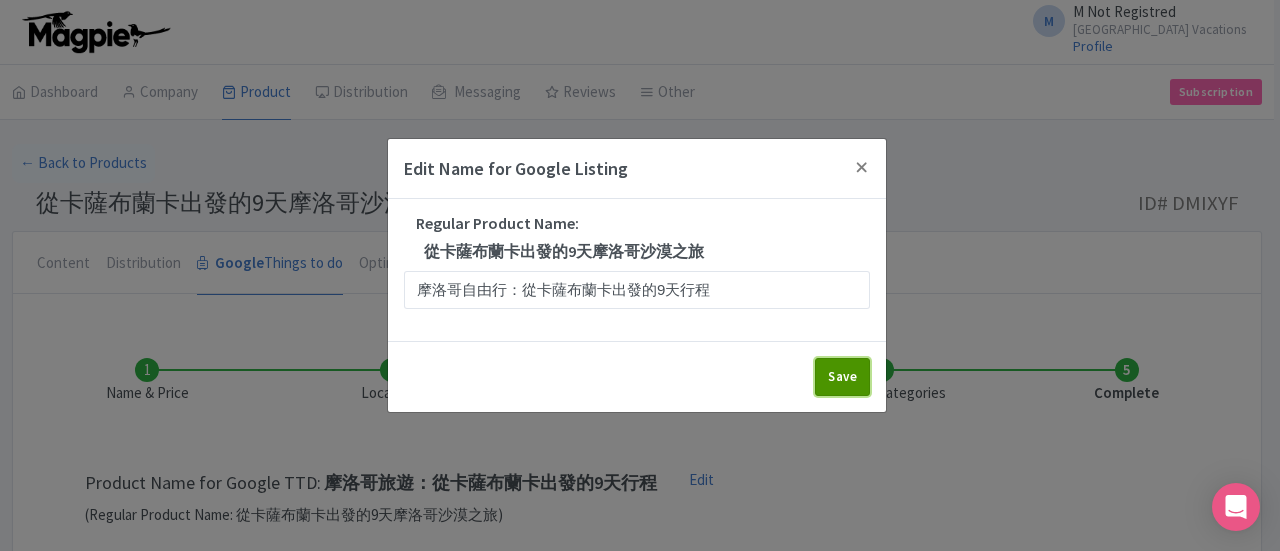 click on "Save" at bounding box center (842, 377) 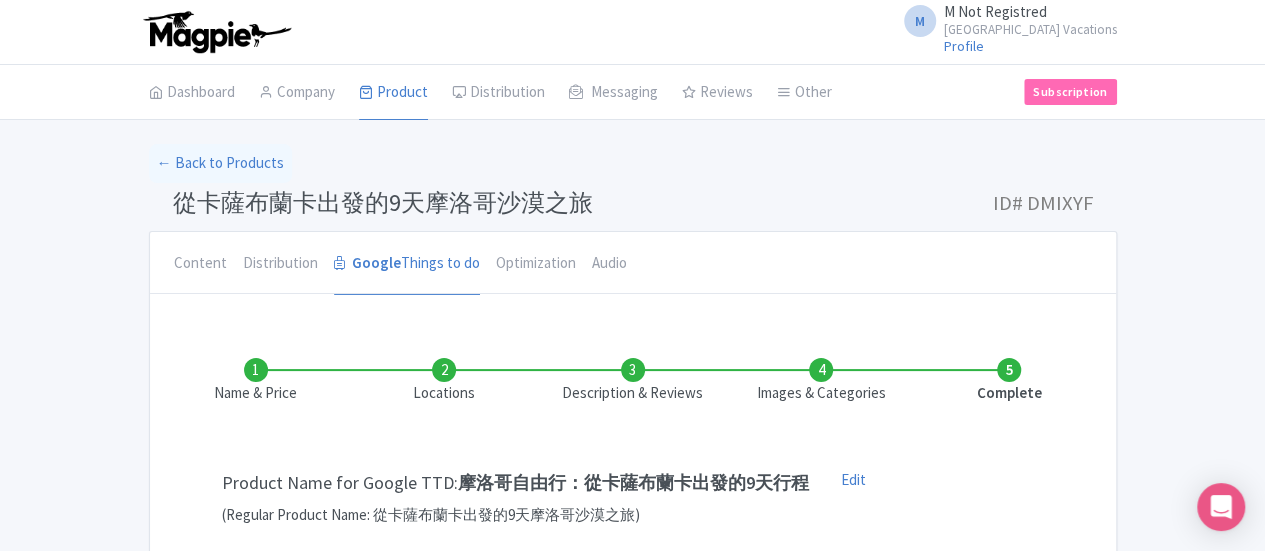 click on "Complete" at bounding box center (1009, 381) 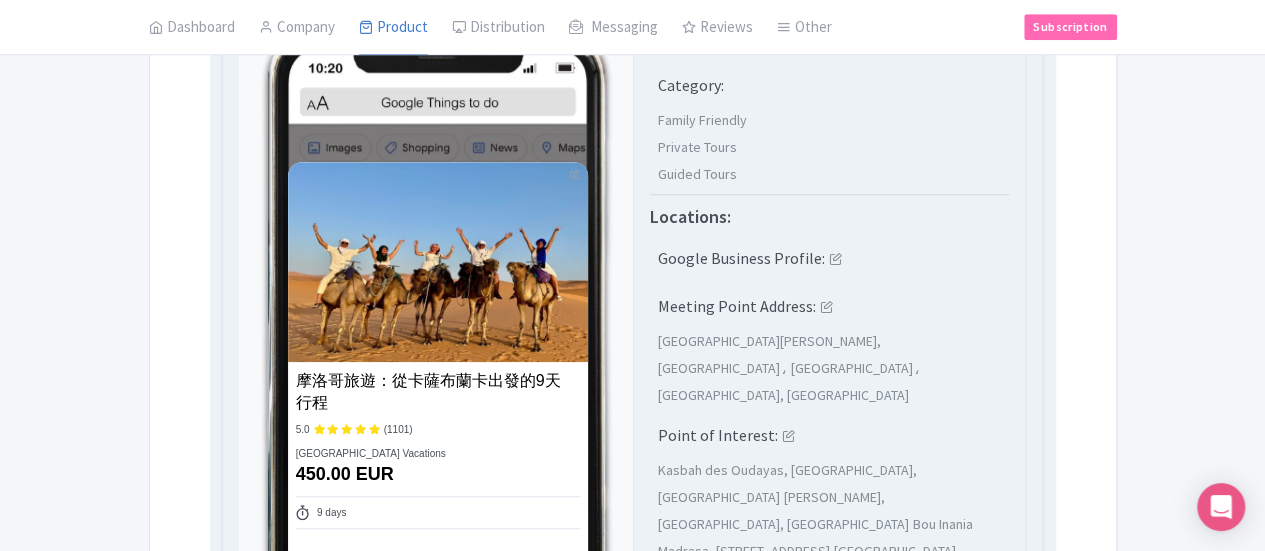 scroll, scrollTop: 800, scrollLeft: 0, axis: vertical 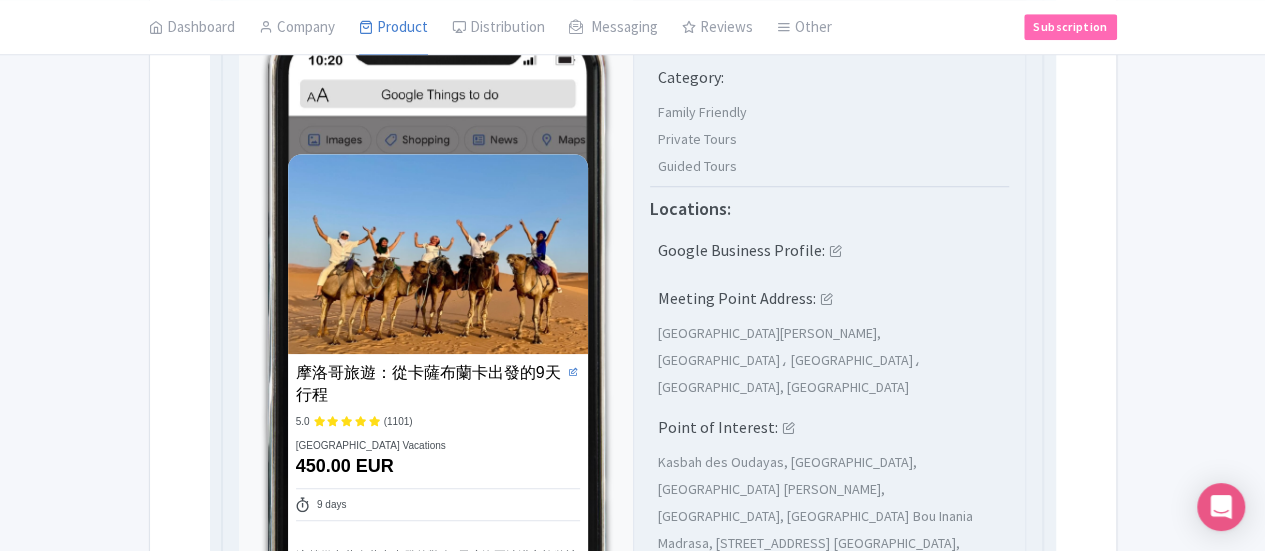 click at bounding box center [573, 372] 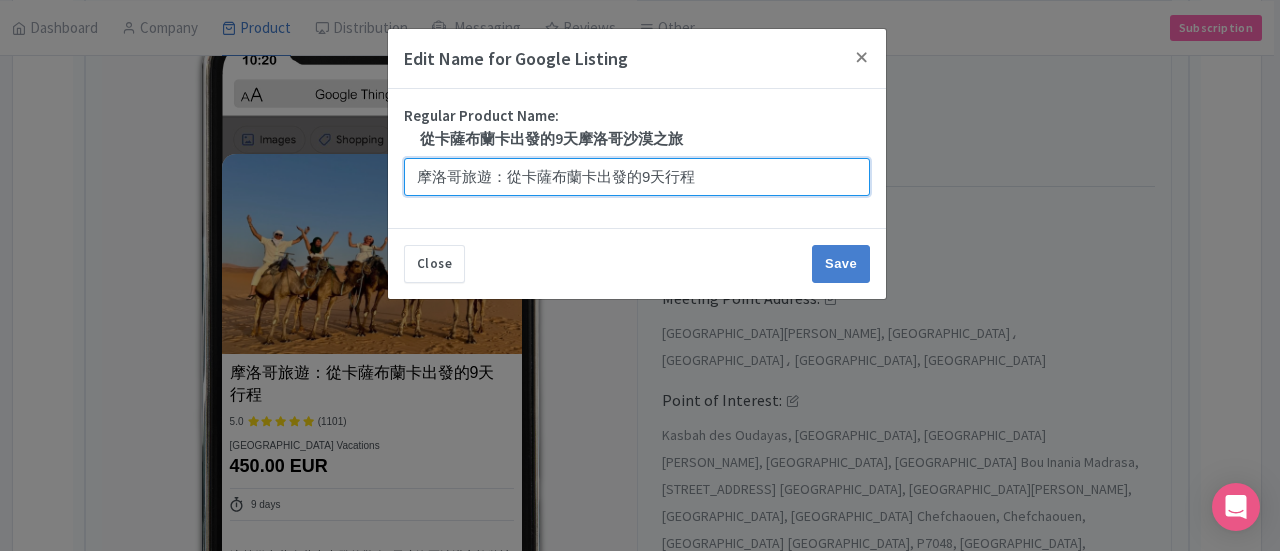 drag, startPoint x: 492, startPoint y: 181, endPoint x: 264, endPoint y: 159, distance: 229.05894 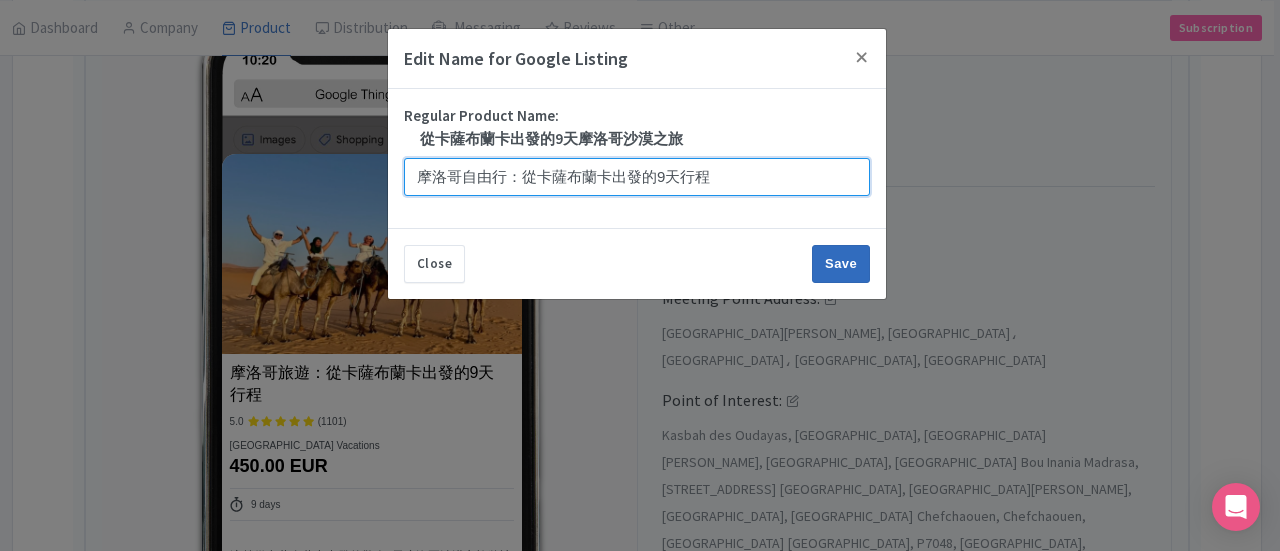 type on "摩洛哥自由行：從卡薩布蘭卡出發的9天行程" 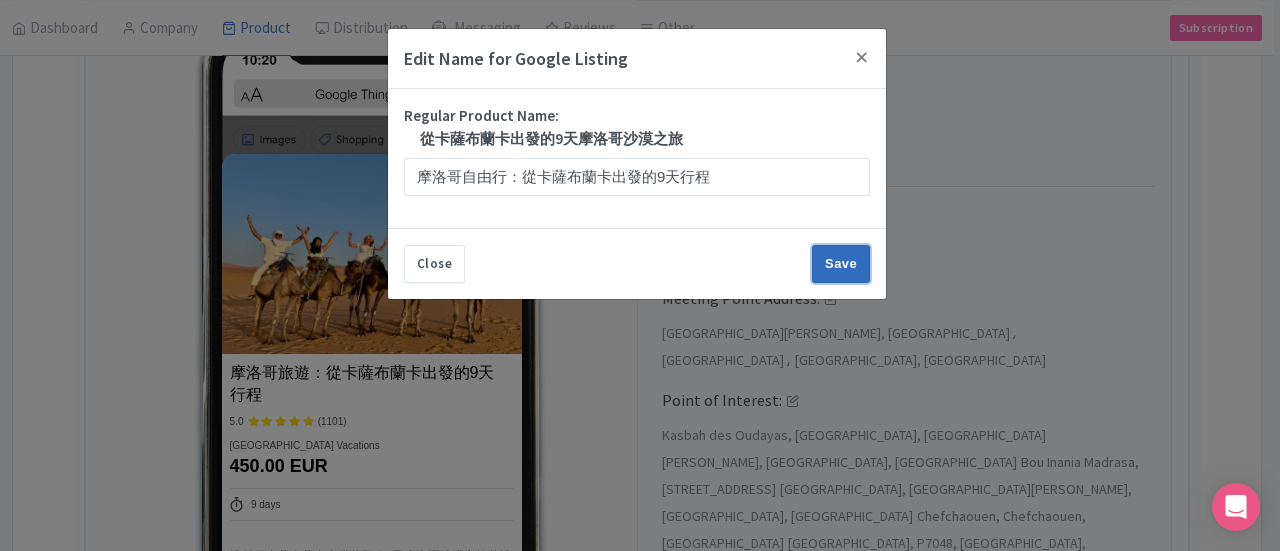 click on "Save" at bounding box center (841, 264) 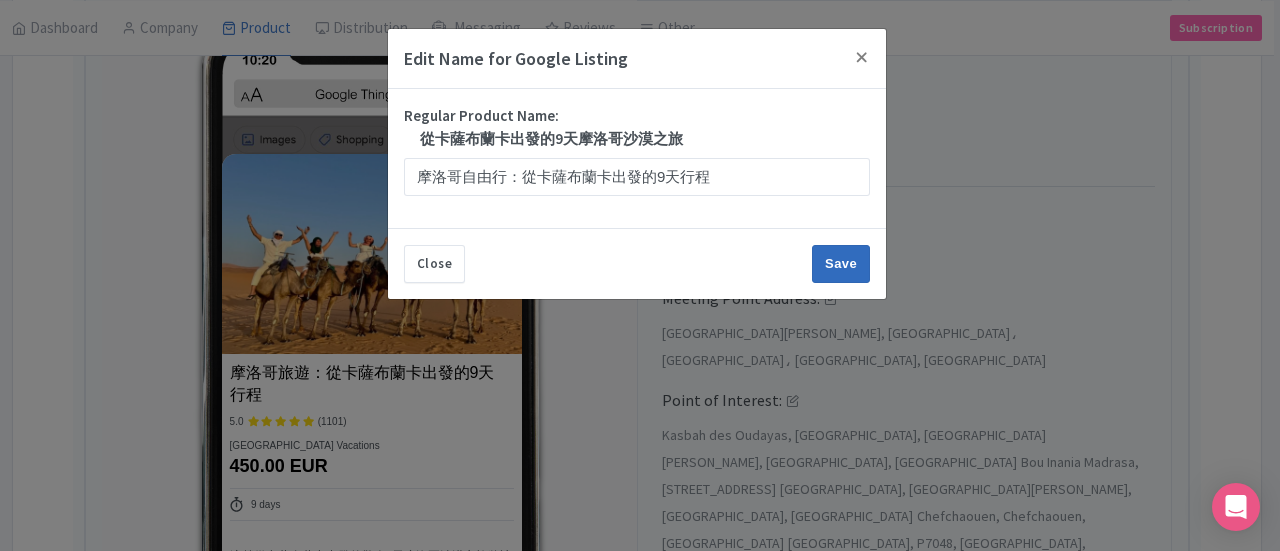 type on "Saving..." 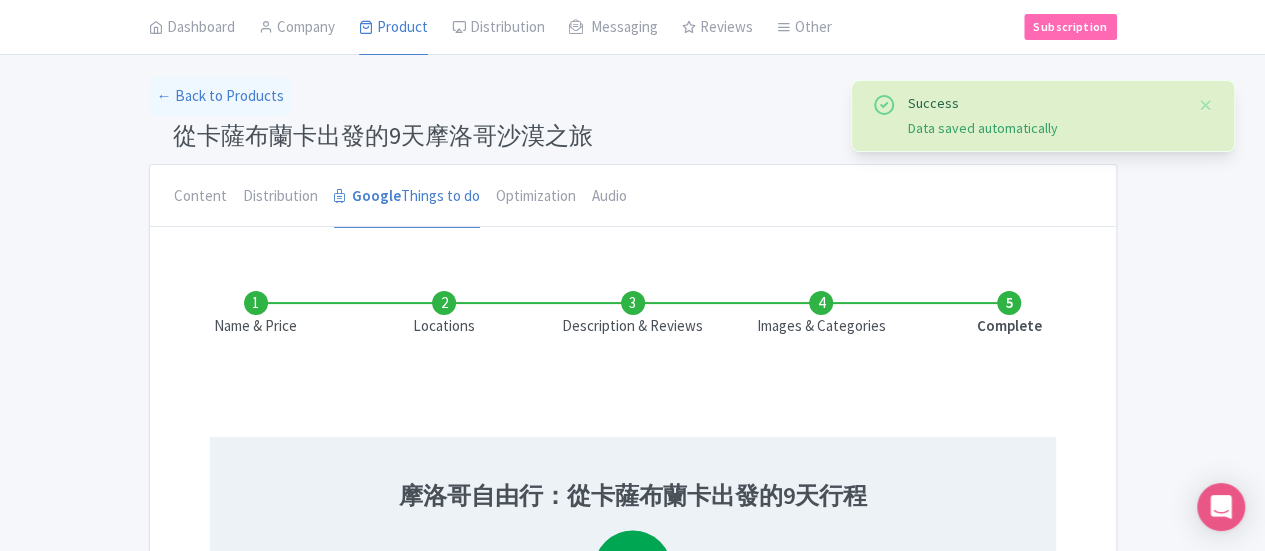 scroll, scrollTop: 0, scrollLeft: 0, axis: both 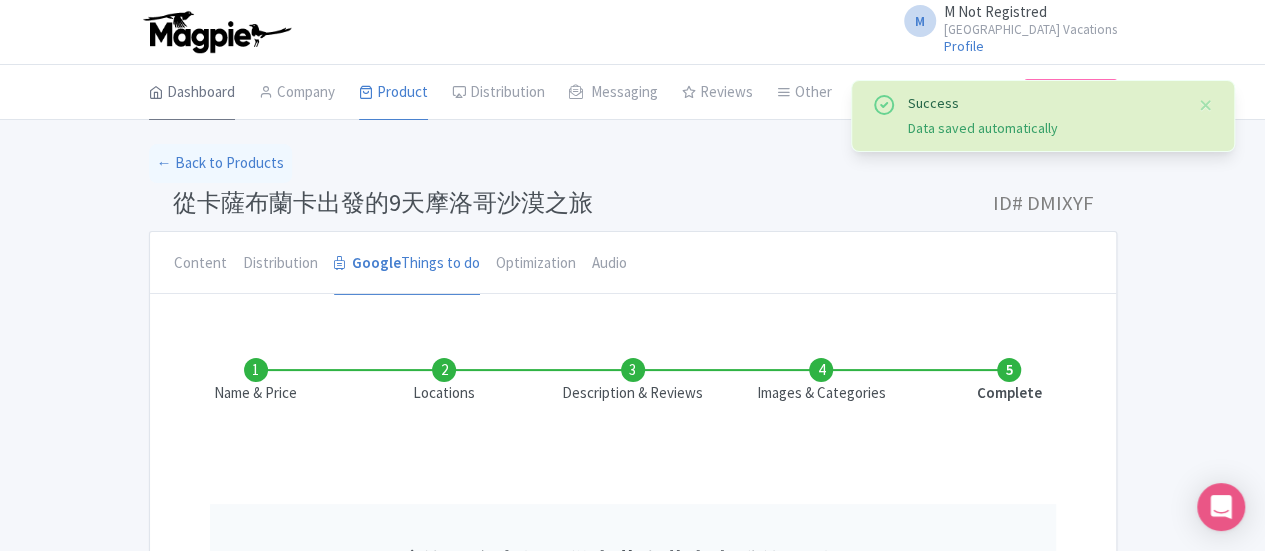click on "Dashboard" at bounding box center (192, 93) 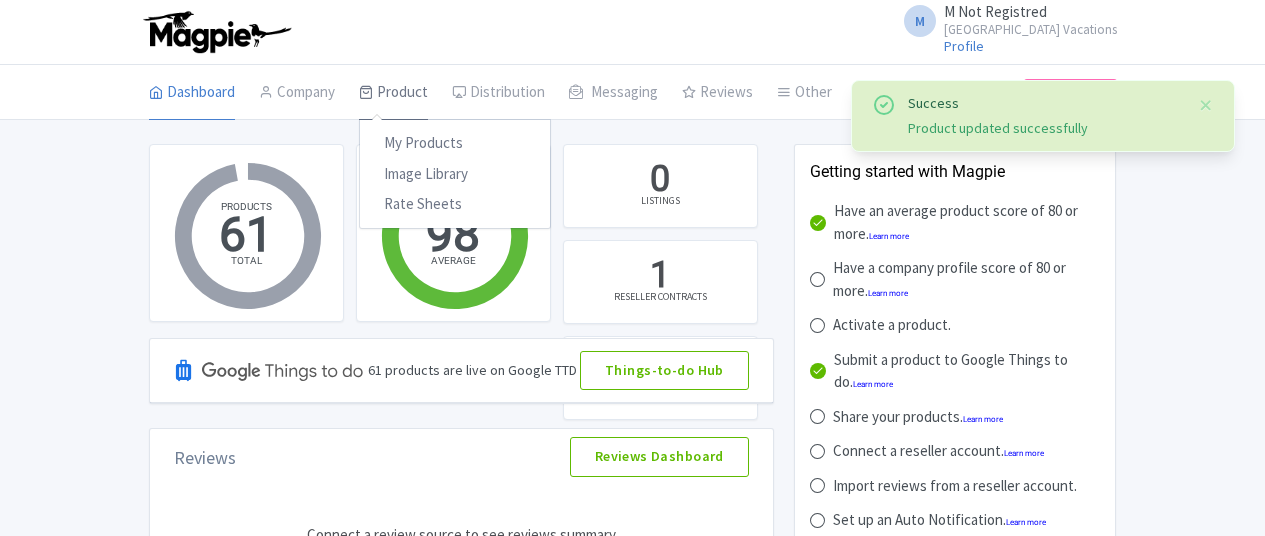 scroll, scrollTop: 0, scrollLeft: 0, axis: both 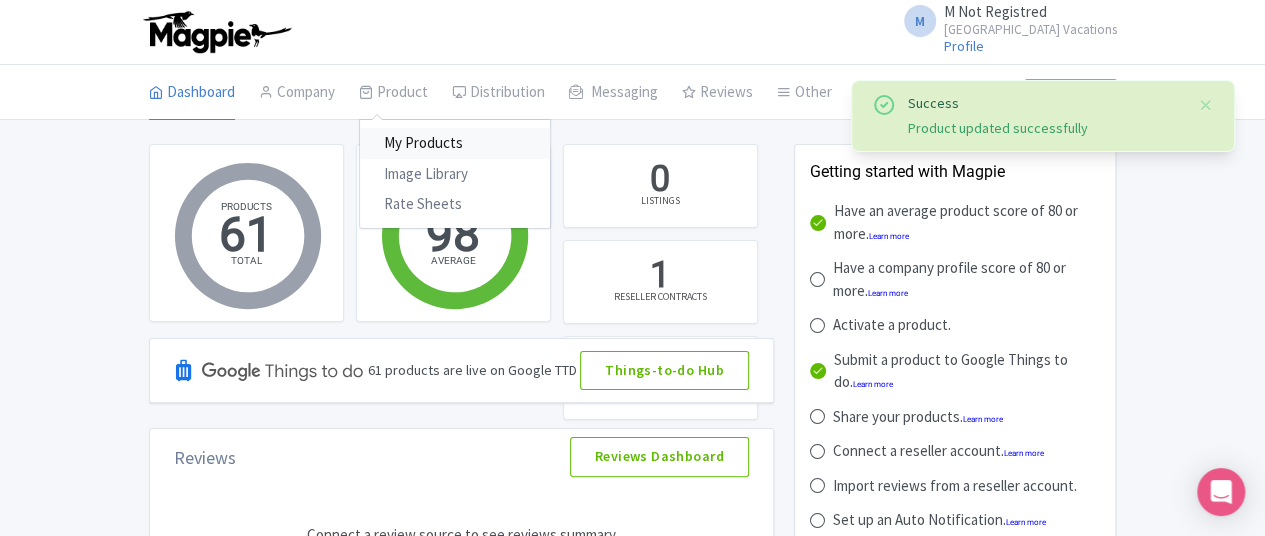 click on "My Products" at bounding box center (455, 143) 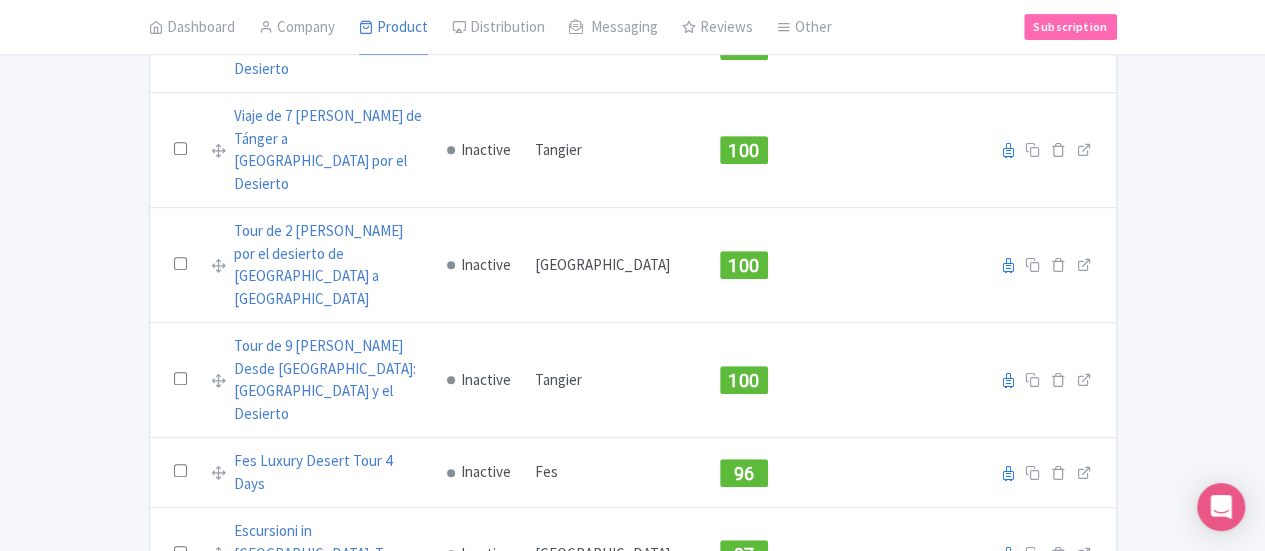 scroll, scrollTop: 600, scrollLeft: 0, axis: vertical 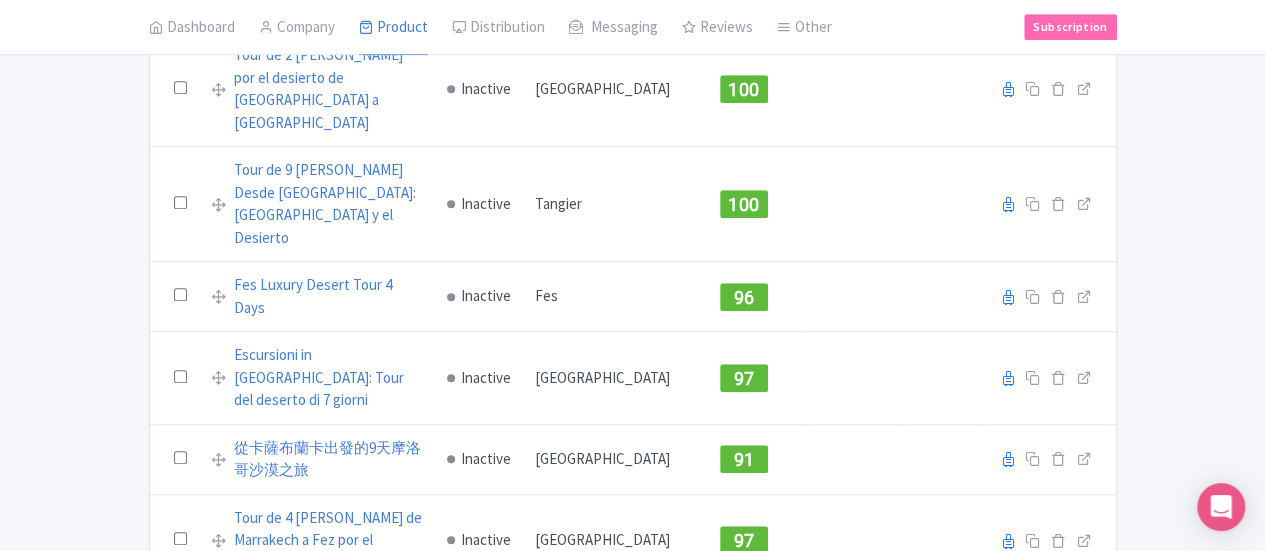 click on "Bulk Actions
[GEOGRAPHIC_DATA]
Add to Collection
Add to Collection
Collections   *
Add
Cancel
My Product
Search
Search
Filter by Collections
Tours from [GEOGRAPHIC_DATA]
Tours from [GEOGRAPHIC_DATA]
Tours from [GEOGRAPHIC_DATA]
Tours from [GEOGRAPHIC_DATA]
Tours from [GEOGRAPHIC_DATA]
Tours from [GEOGRAPHIC_DATA]
Tours from [GEOGRAPHIC_DATA]
Tours from [GEOGRAPHIC_DATA]
Tours from [GEOGRAPHIC_DATA]
Reset
Action
Create New Product  »
Start with blank product
Start with my Default template
Download Product List
Product Name
Status
City
Quality Score
Internal ID
Versions
4-Day Desert Tour from [GEOGRAPHIC_DATA] to [GEOGRAPHIC_DATA]
Inactive
[GEOGRAPHIC_DATA]
97
Reseller
Product name on reseller
Extranet
Listing
Edit listing
Stage" at bounding box center [633, 1027] 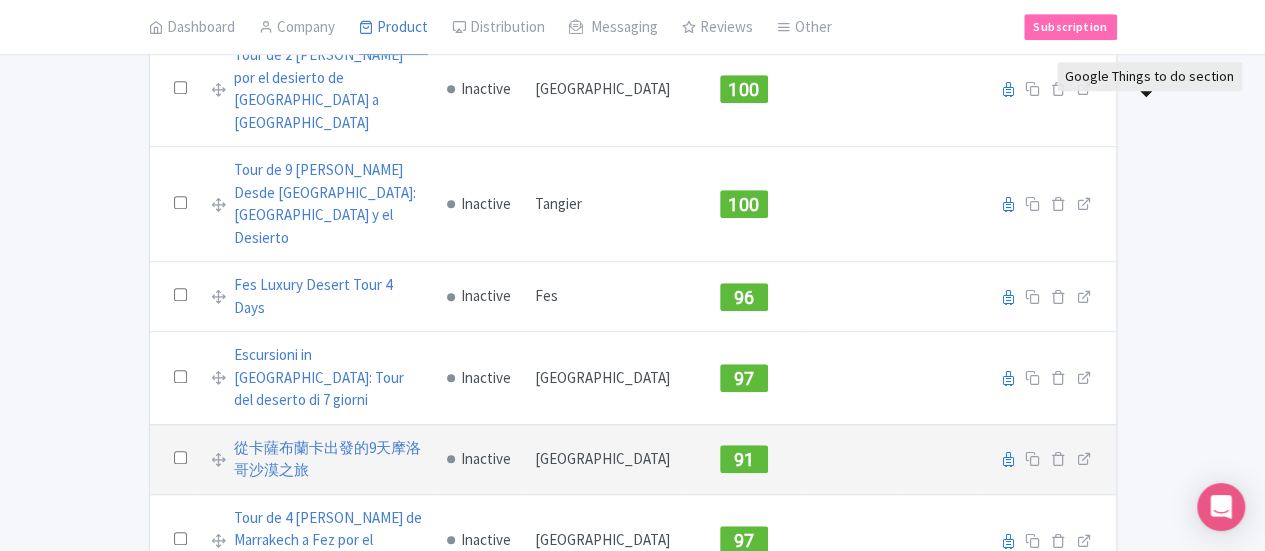 click at bounding box center (1008, 459) 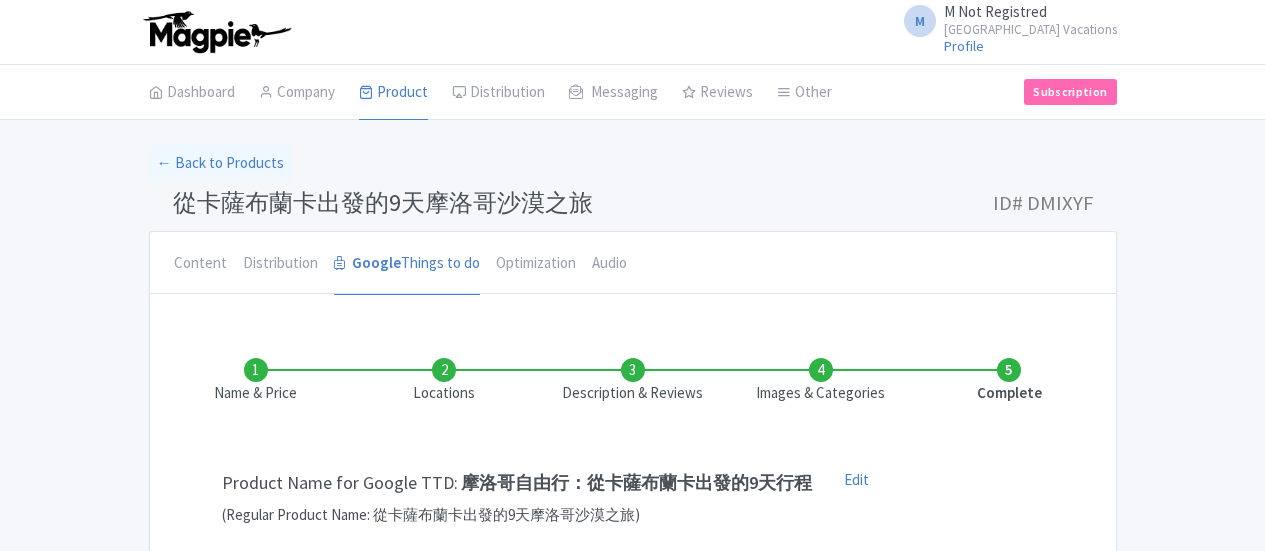 scroll, scrollTop: 0, scrollLeft: 0, axis: both 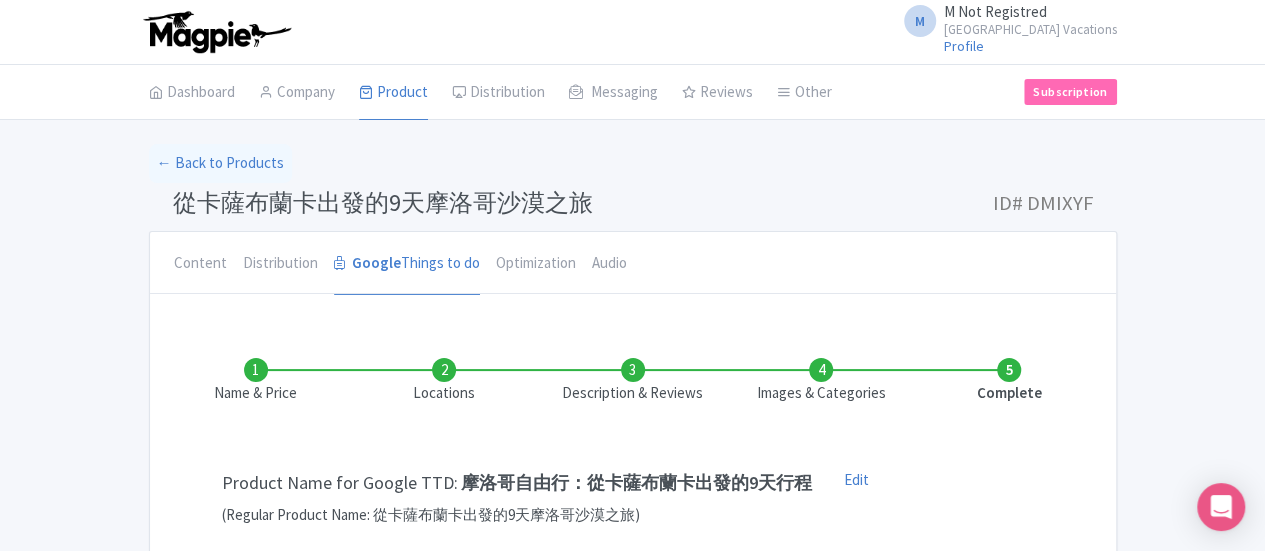 click on "Content
Distribution
Google  Things to do
Optimization
Audio" at bounding box center [633, 263] 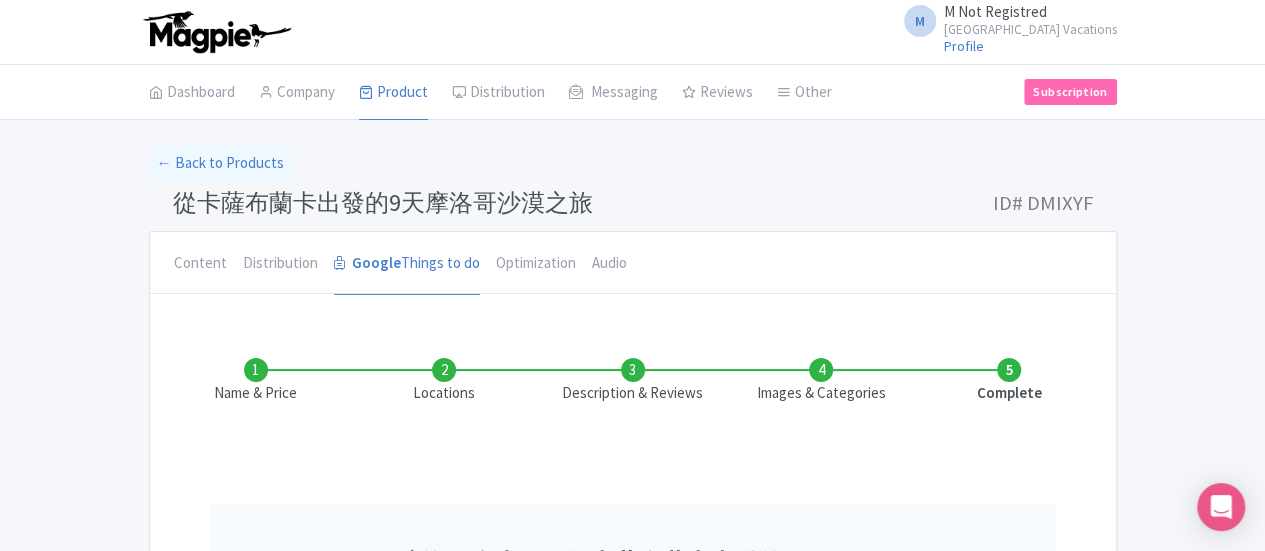 click on "Complete" at bounding box center (1009, 381) 